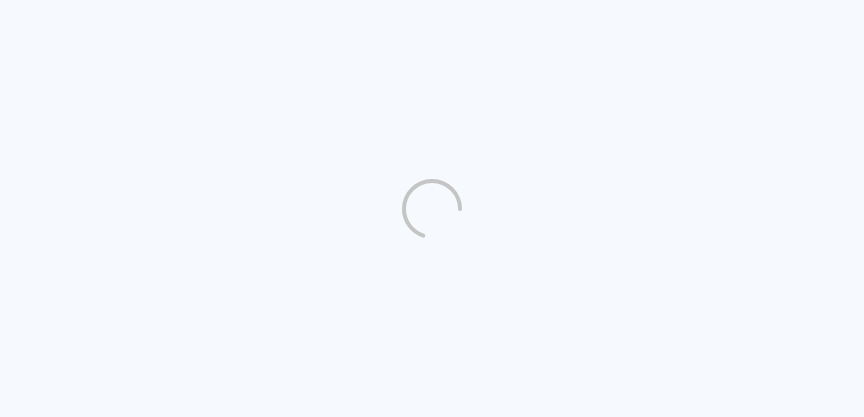 scroll, scrollTop: 0, scrollLeft: 0, axis: both 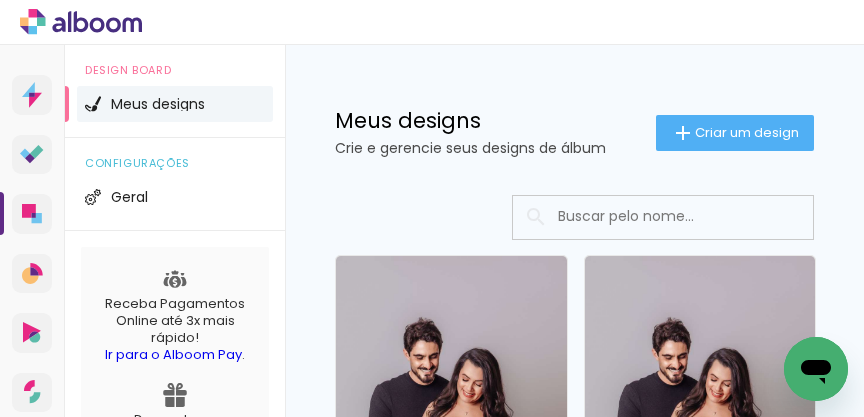 click at bounding box center [690, 216] 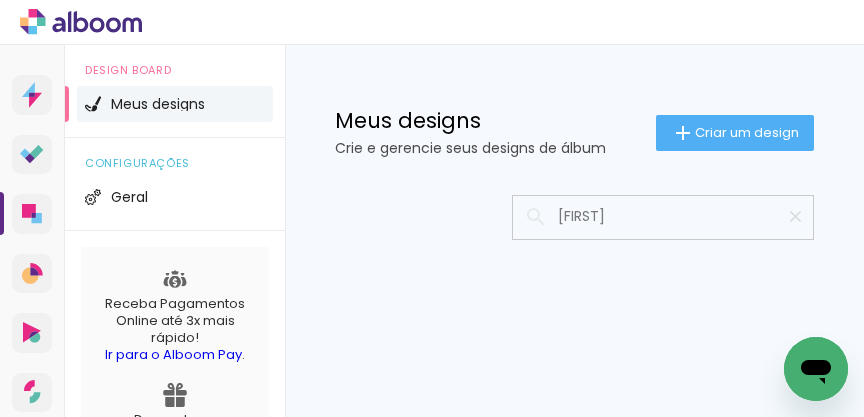type on "[FIRST]" 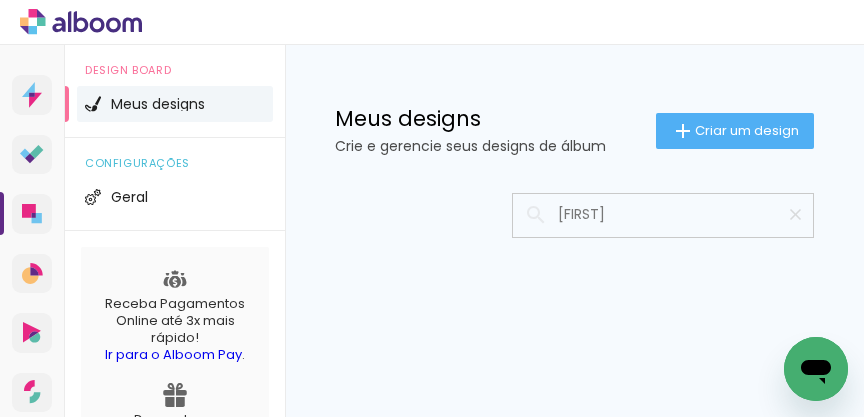 scroll, scrollTop: 6, scrollLeft: 0, axis: vertical 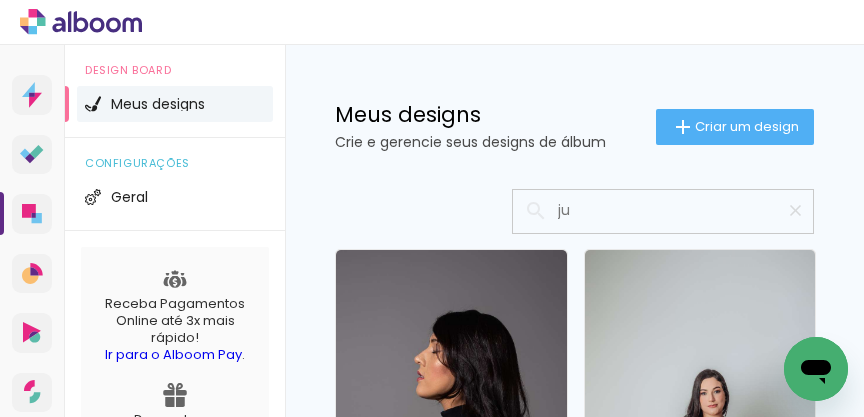 type on "j" 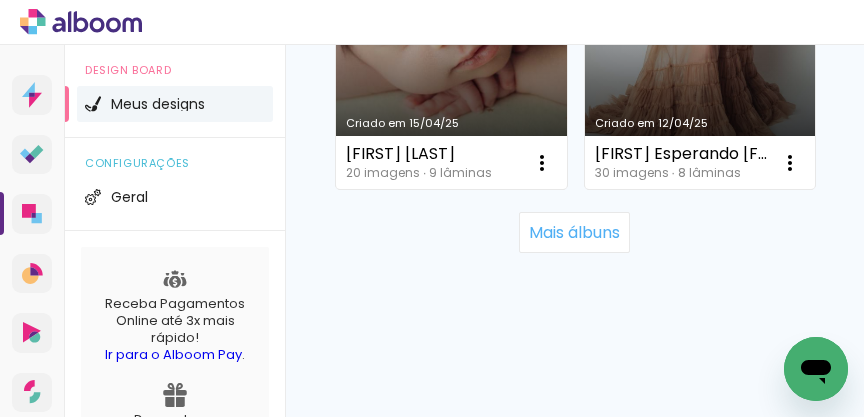 scroll, scrollTop: 7173, scrollLeft: 0, axis: vertical 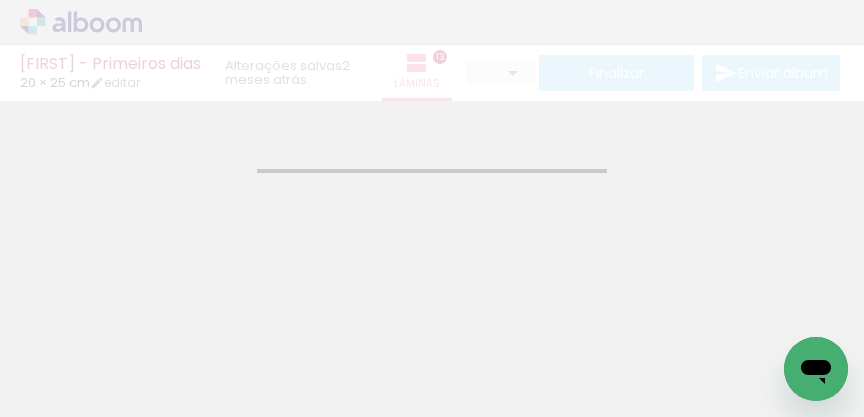 type on "JPG" 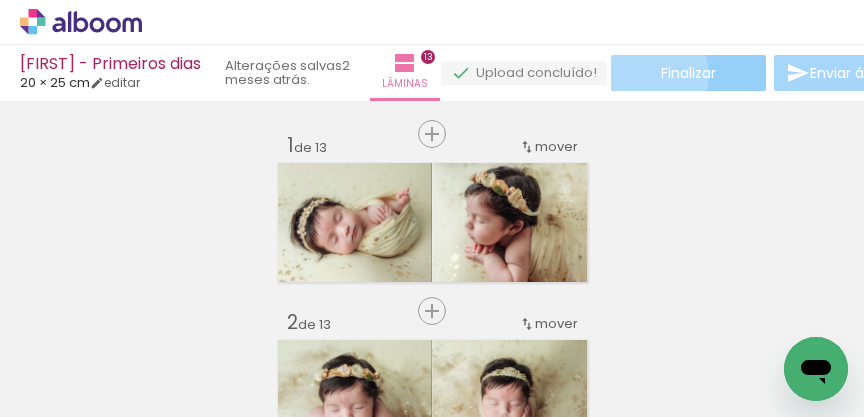click on "Finalizar" 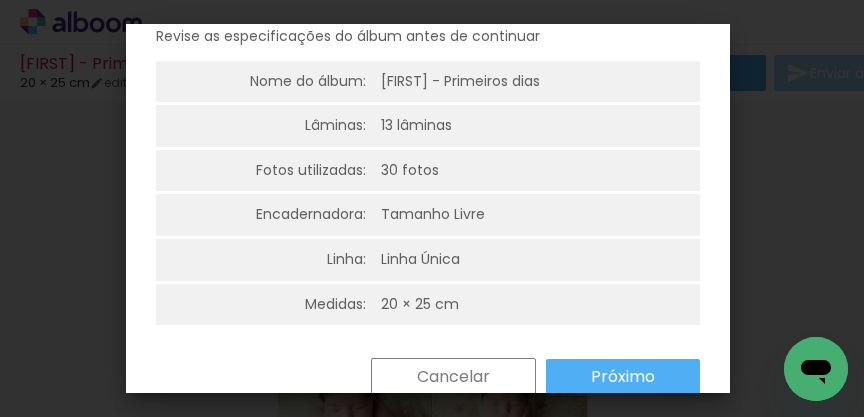 scroll, scrollTop: 148, scrollLeft: 0, axis: vertical 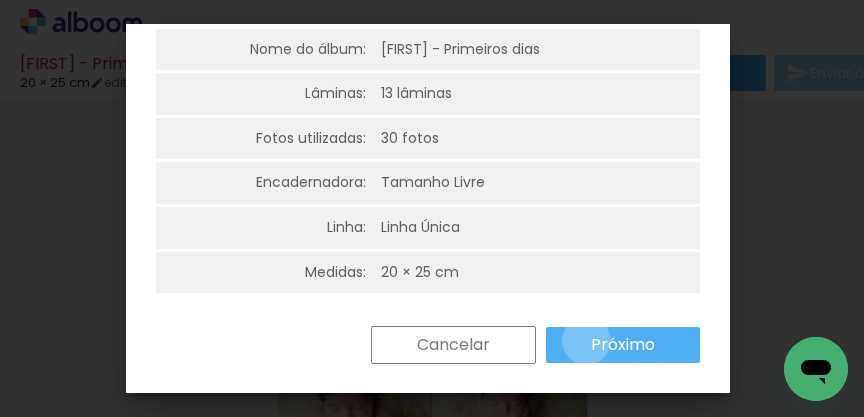 click on "Próximo" at bounding box center [623, 345] 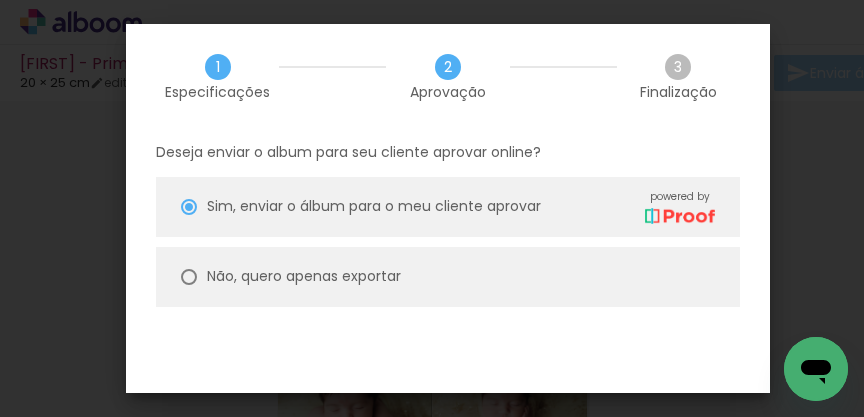 click on "Não, quero apenas exportar" at bounding box center [0, 0] 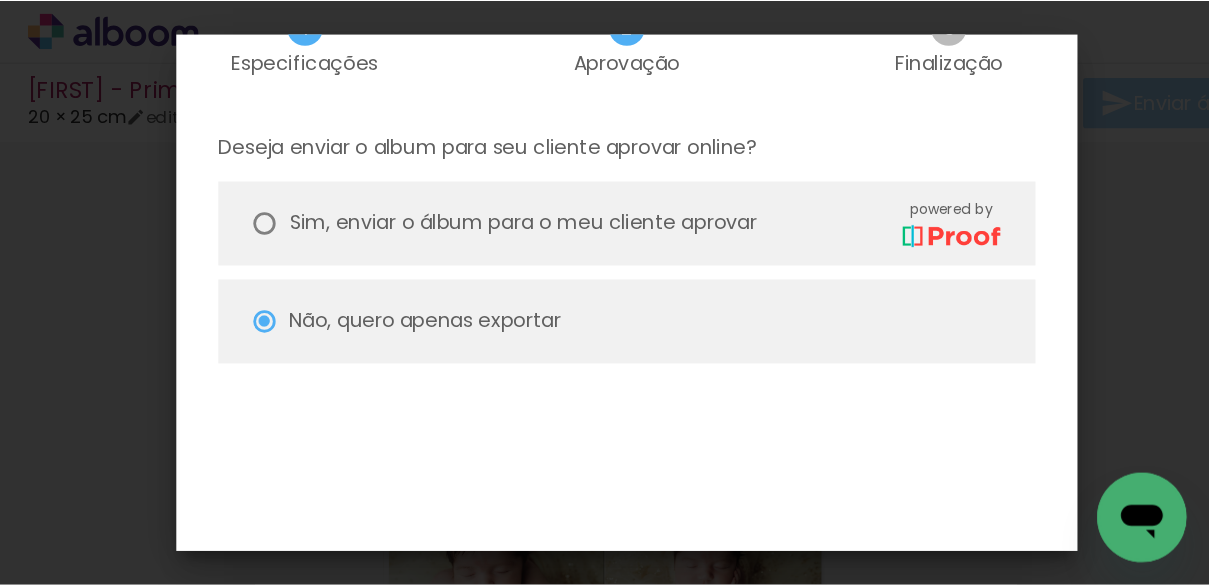 scroll, scrollTop: 145, scrollLeft: 0, axis: vertical 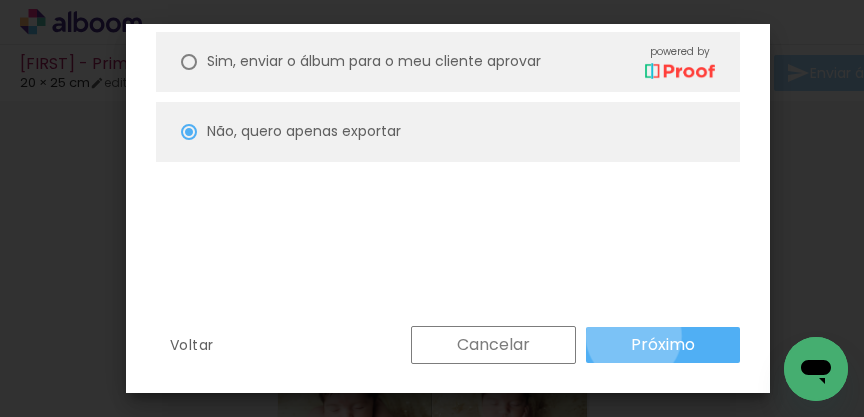 click on "Próximo" at bounding box center (0, 0) 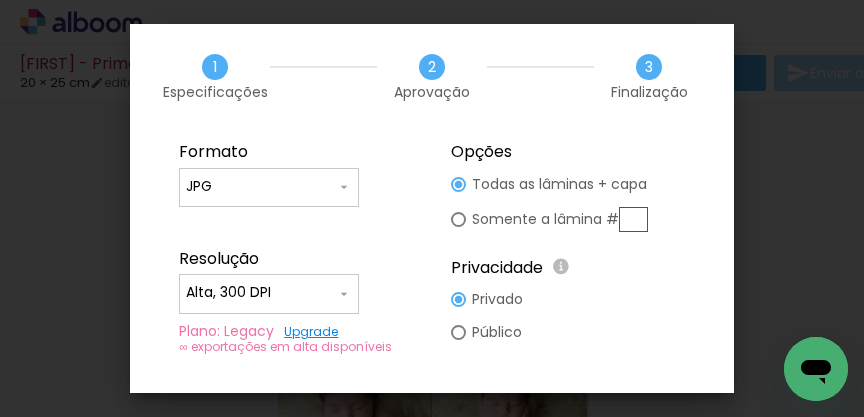 click 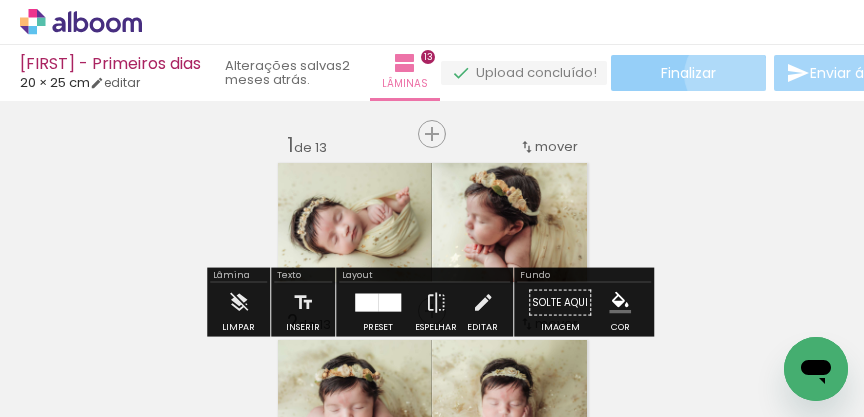 click on "Finalizar" 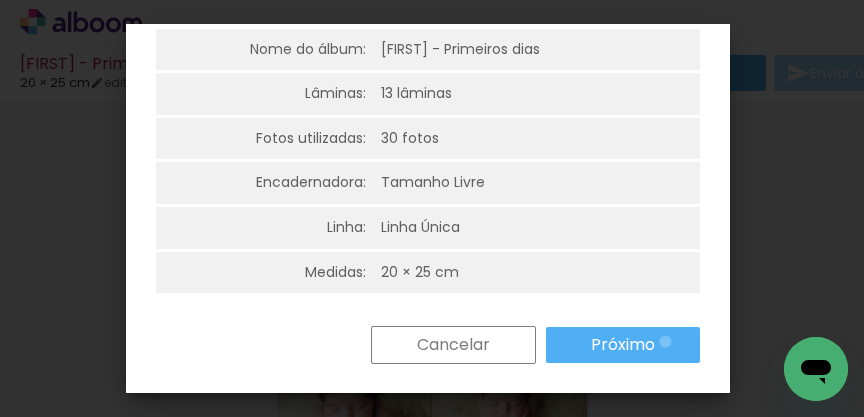 click on "Próximo" at bounding box center (623, 345) 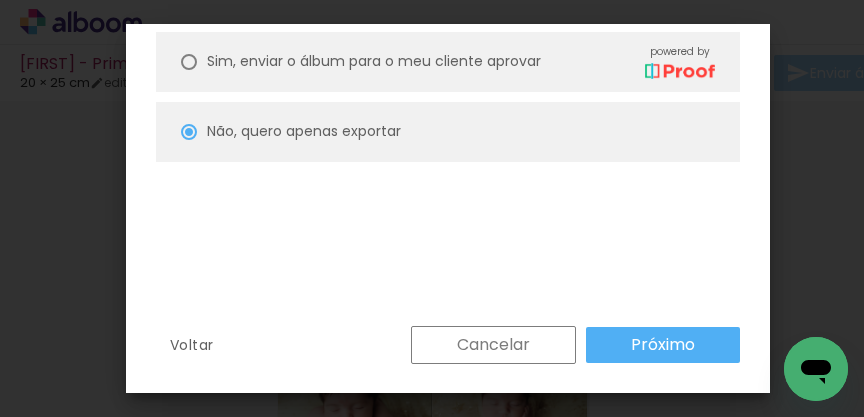 click on "Próximo" at bounding box center [0, 0] 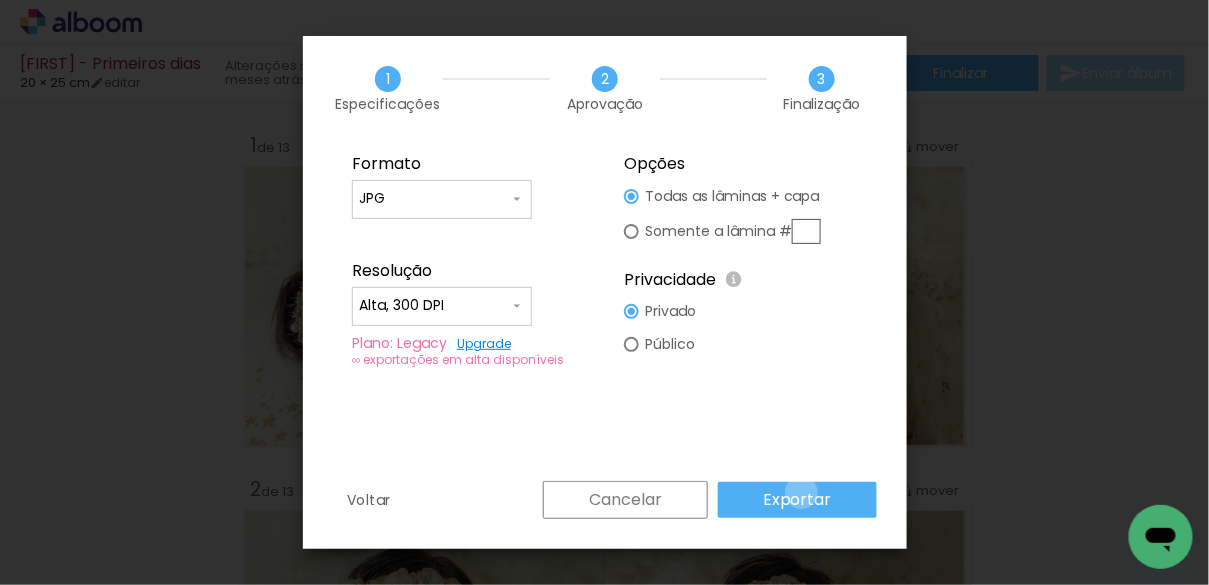 click on "Exportar" at bounding box center (0, 0) 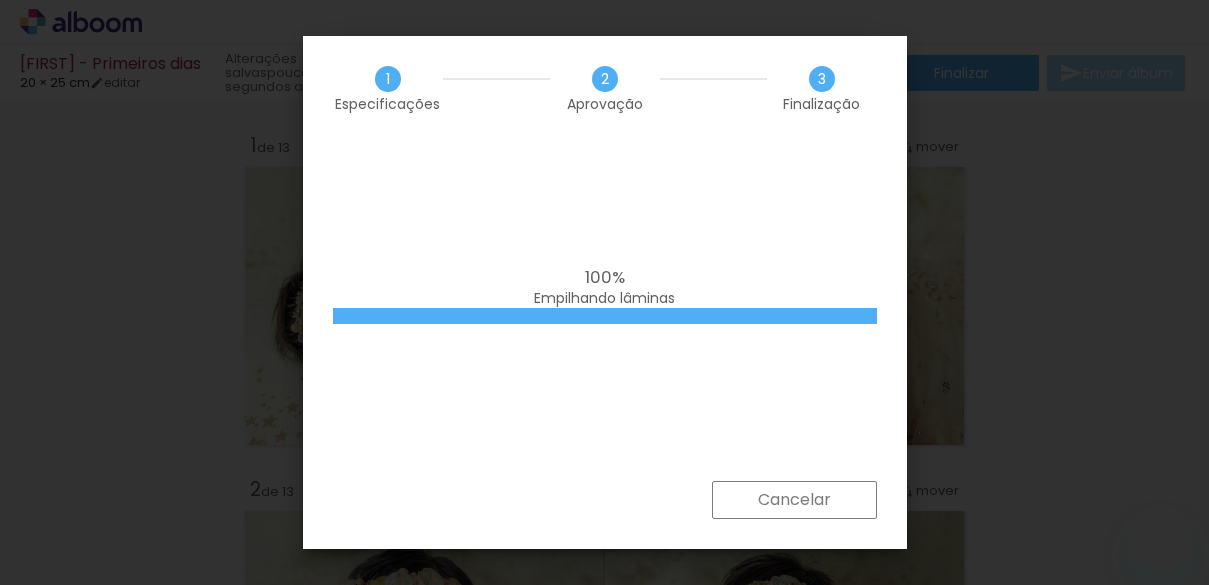 scroll, scrollTop: 0, scrollLeft: 0, axis: both 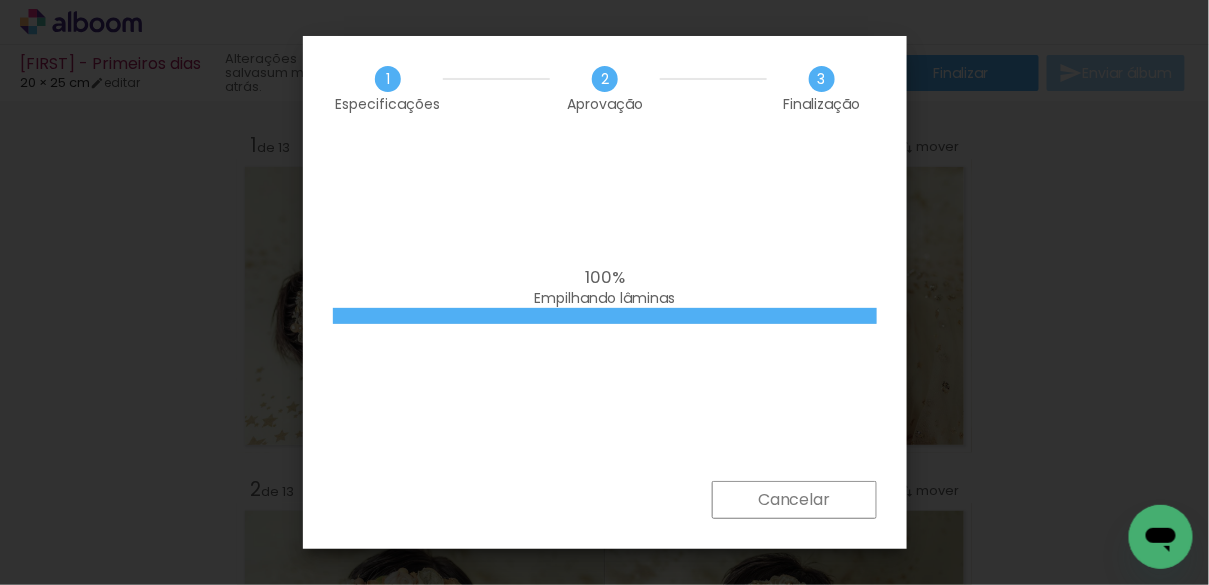 click on "100%" at bounding box center [605, 277] 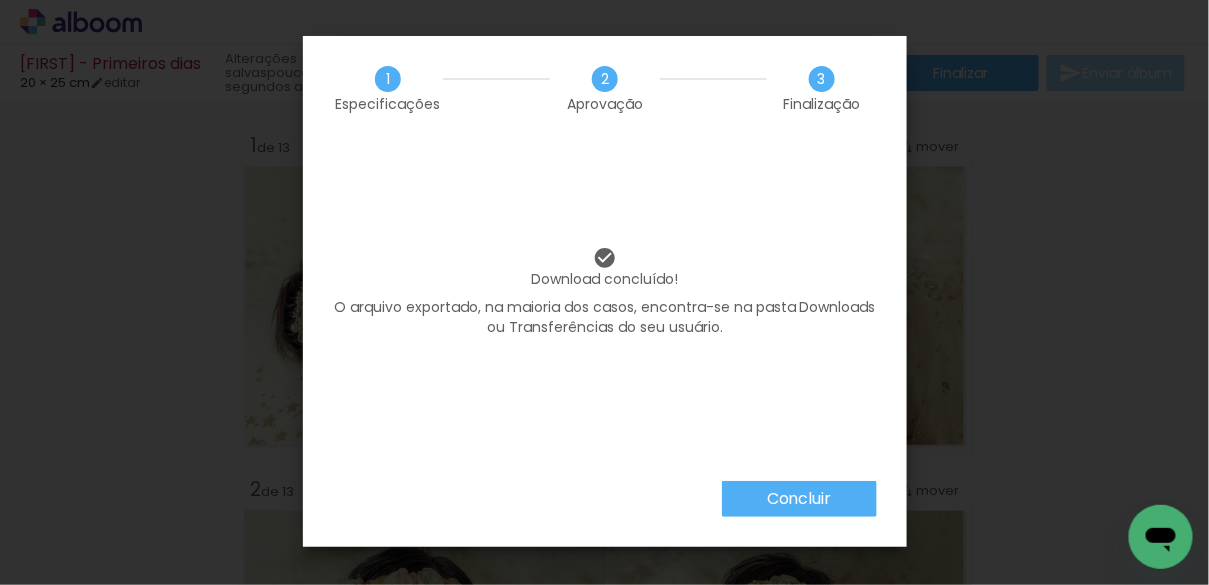 click on "Concluir" at bounding box center (0, 0) 